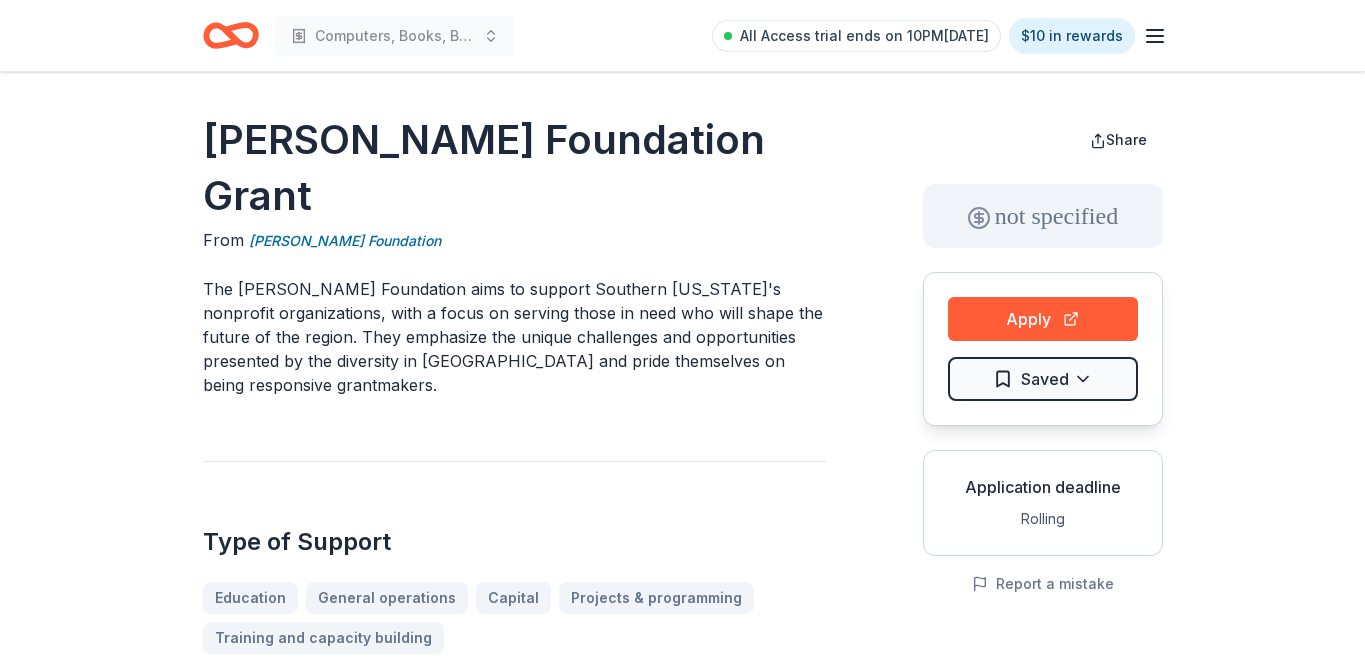 scroll, scrollTop: 0, scrollLeft: 0, axis: both 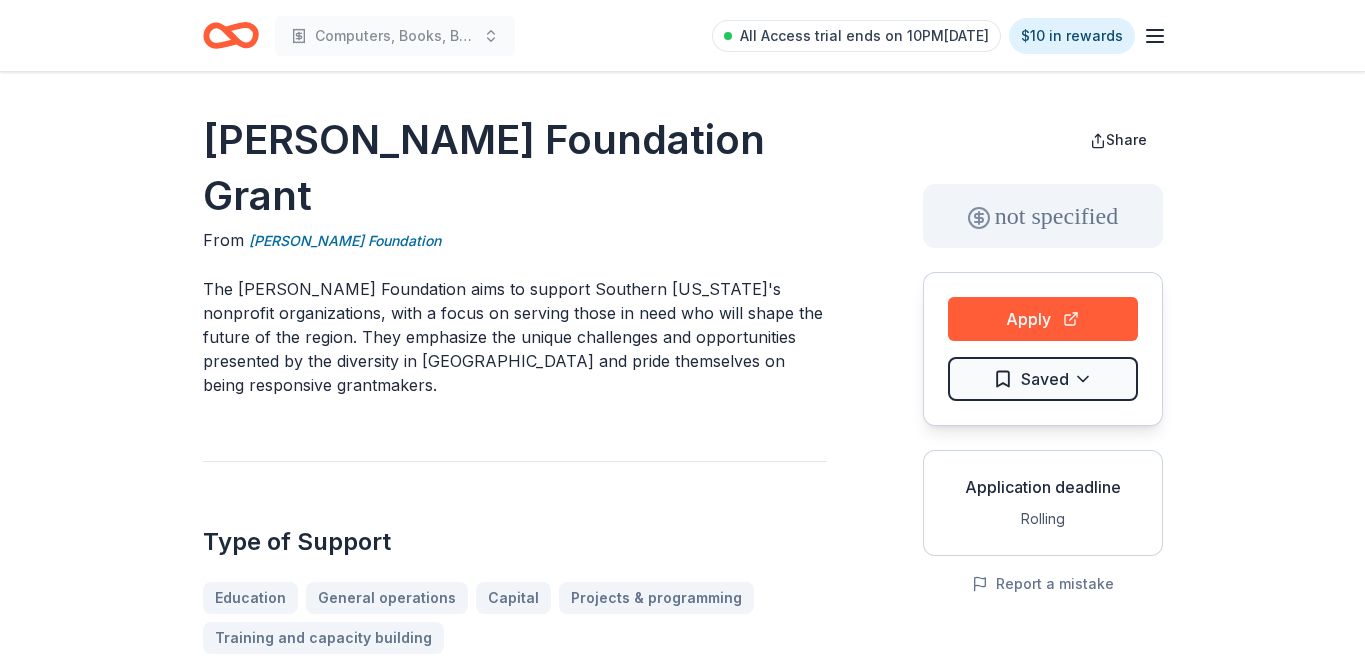 click 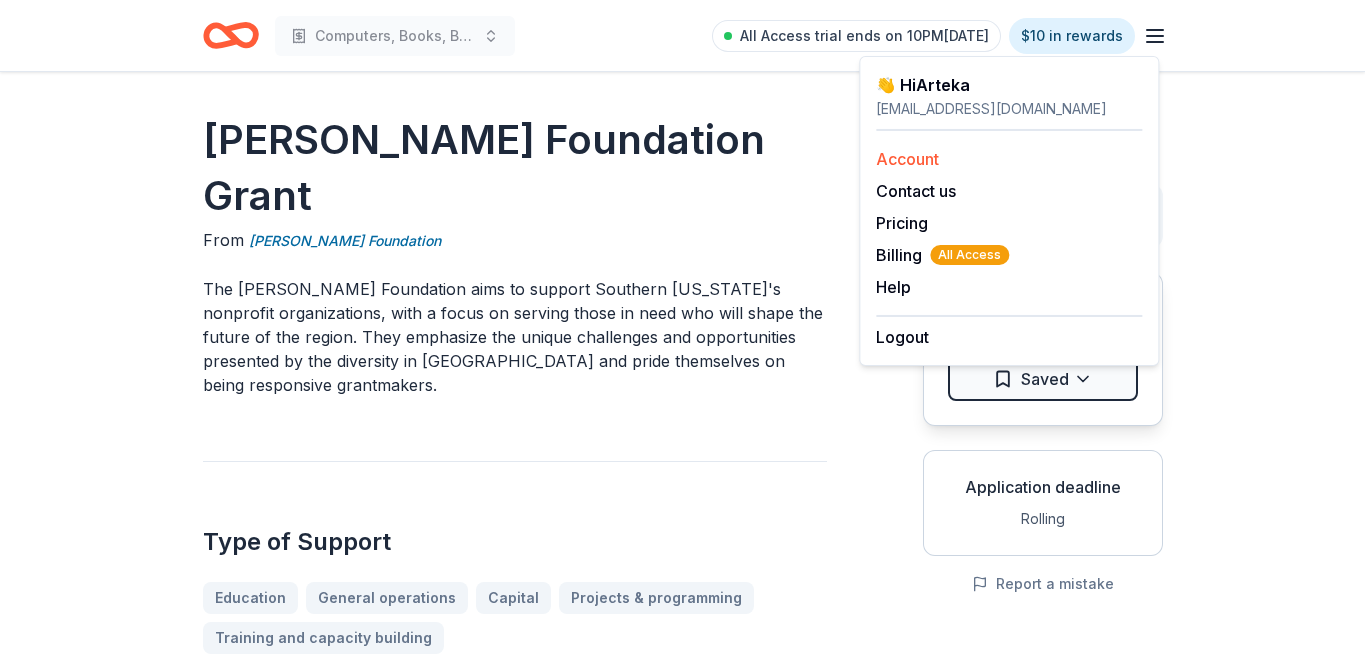click on "Account" at bounding box center [907, 159] 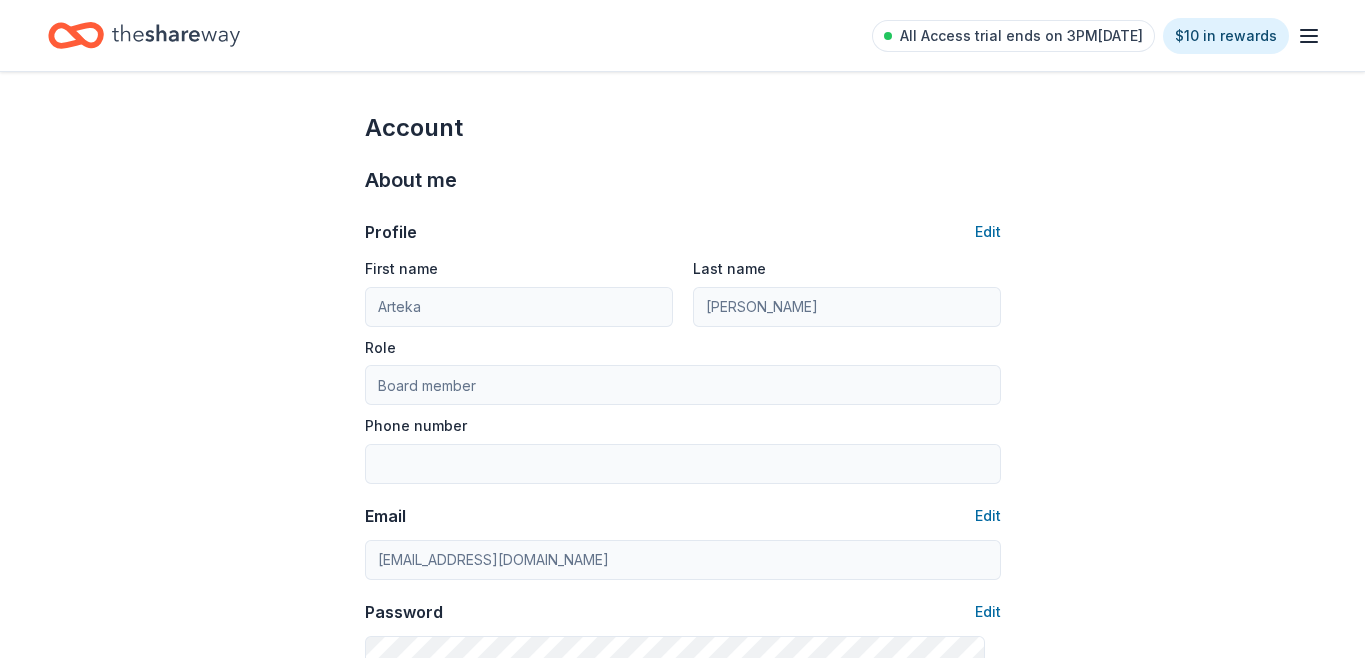 click 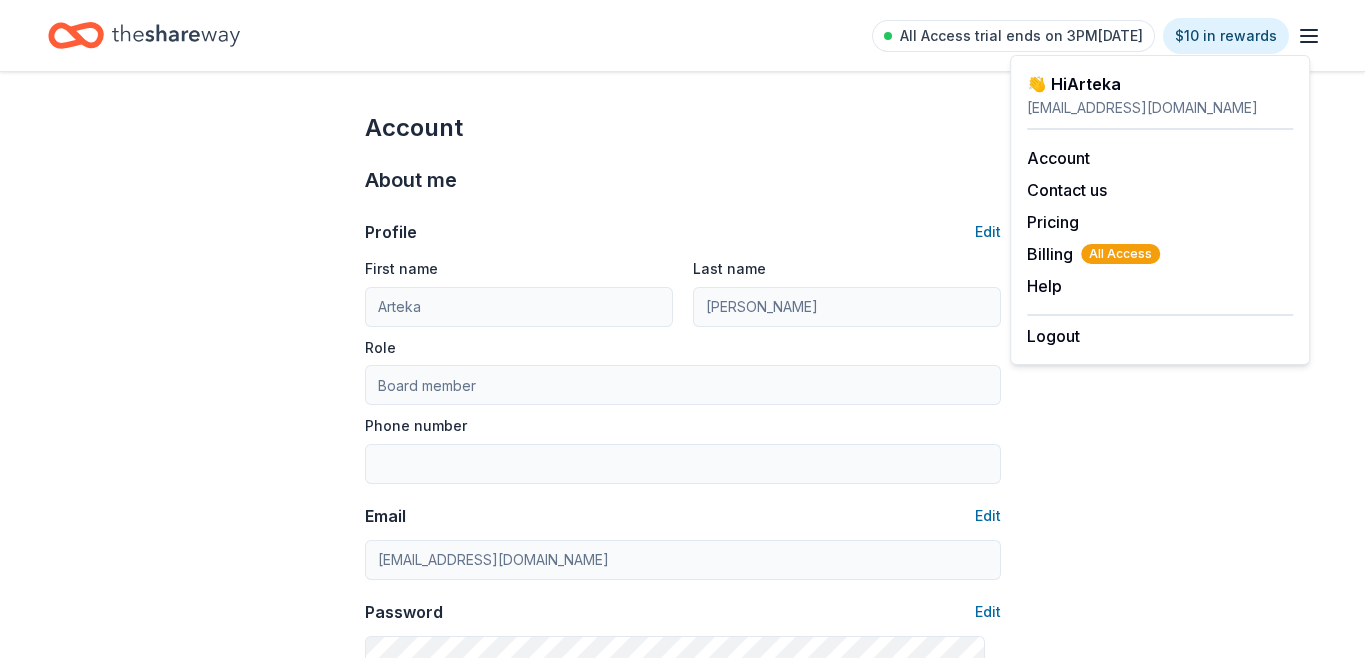 click 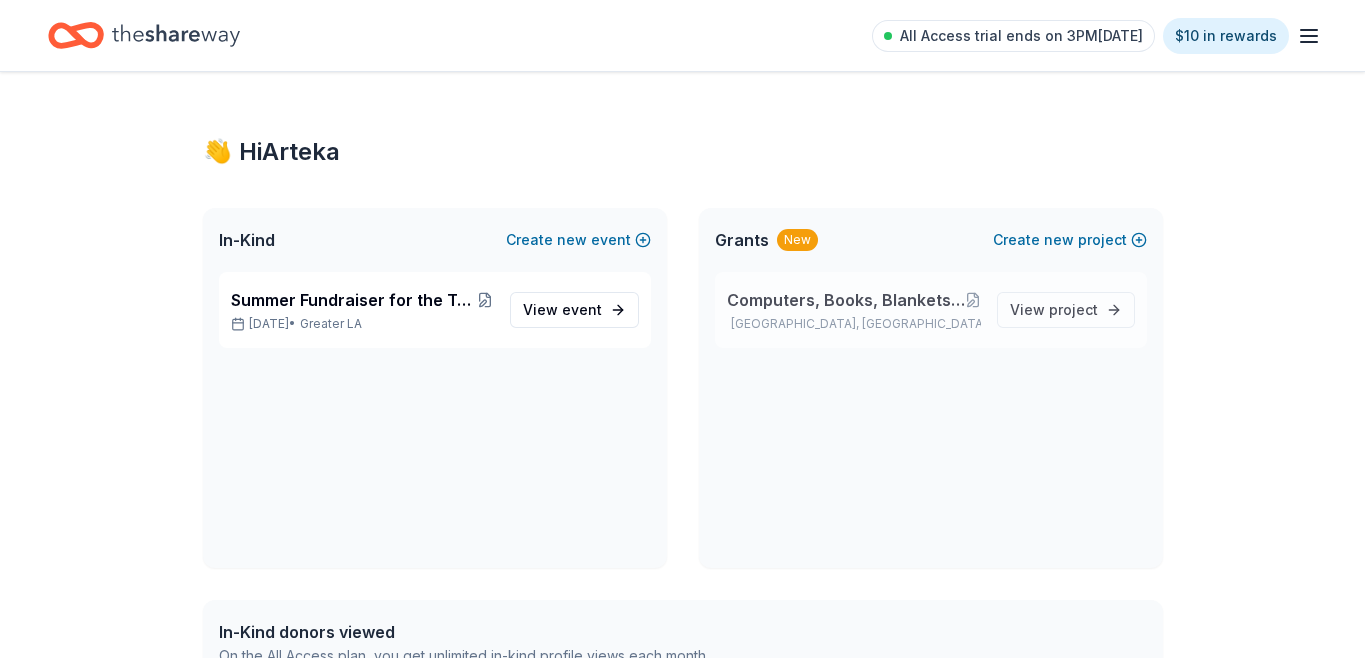 click on "Computers, Books, Blankets and Beyond: Creating Comfort and Connection Through [PERSON_NAME] and [PERSON_NAME]’s World”" at bounding box center (846, 300) 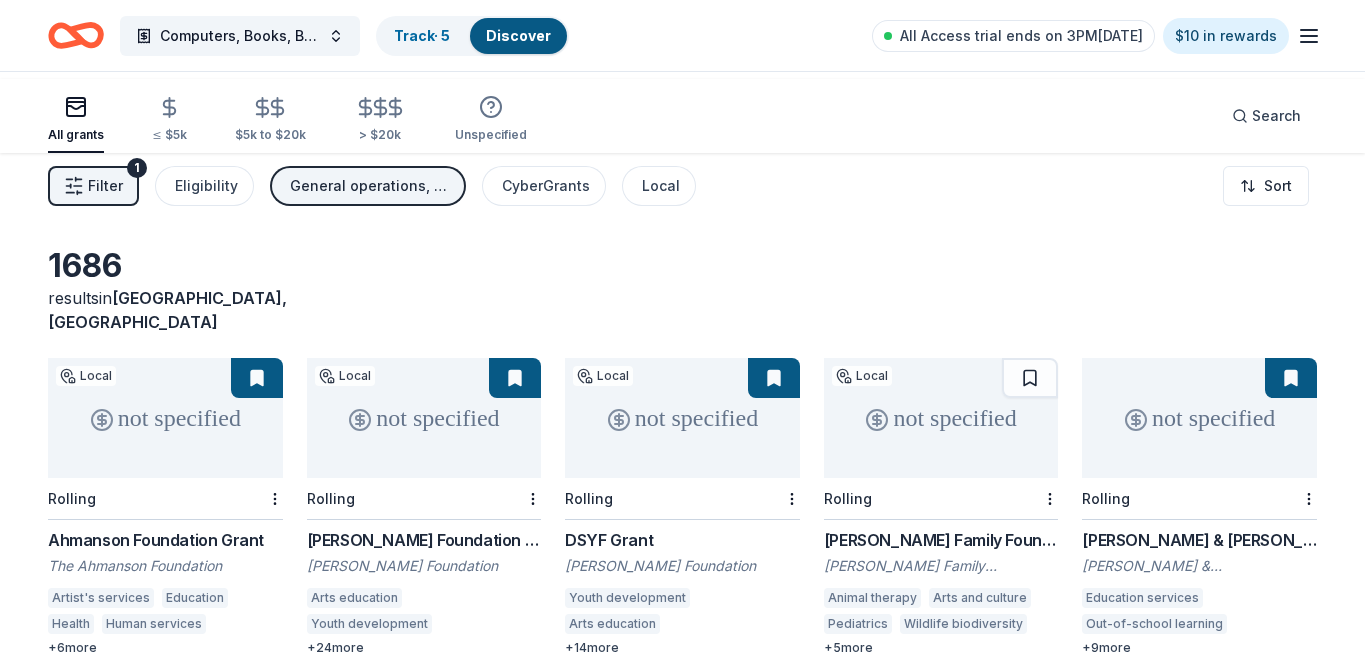 click on "Filter 1" at bounding box center (93, 186) 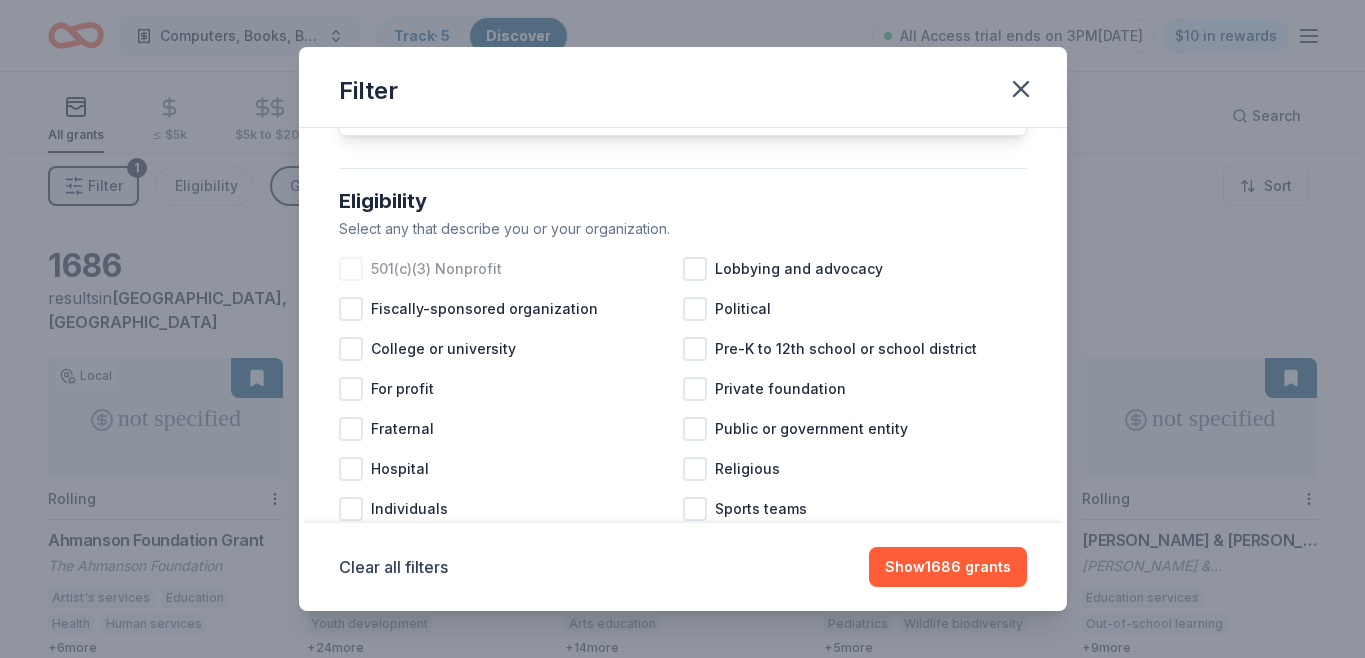 scroll, scrollTop: 168, scrollLeft: 0, axis: vertical 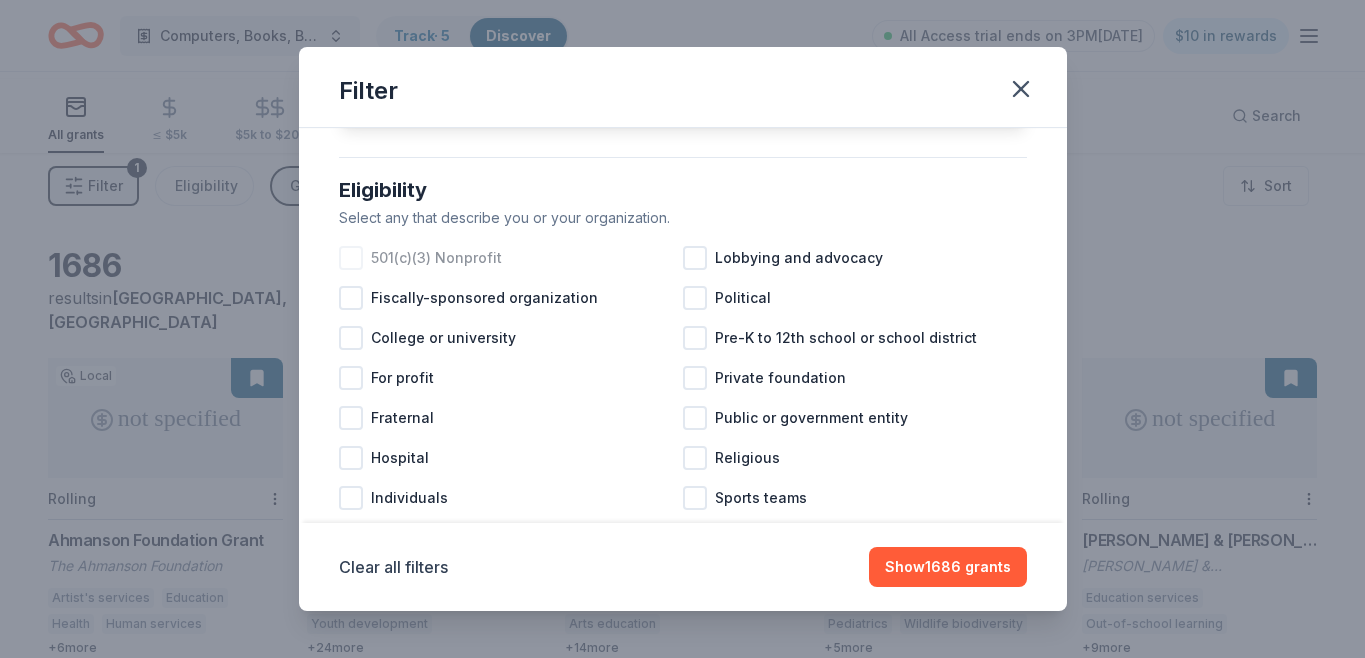 click at bounding box center (351, 258) 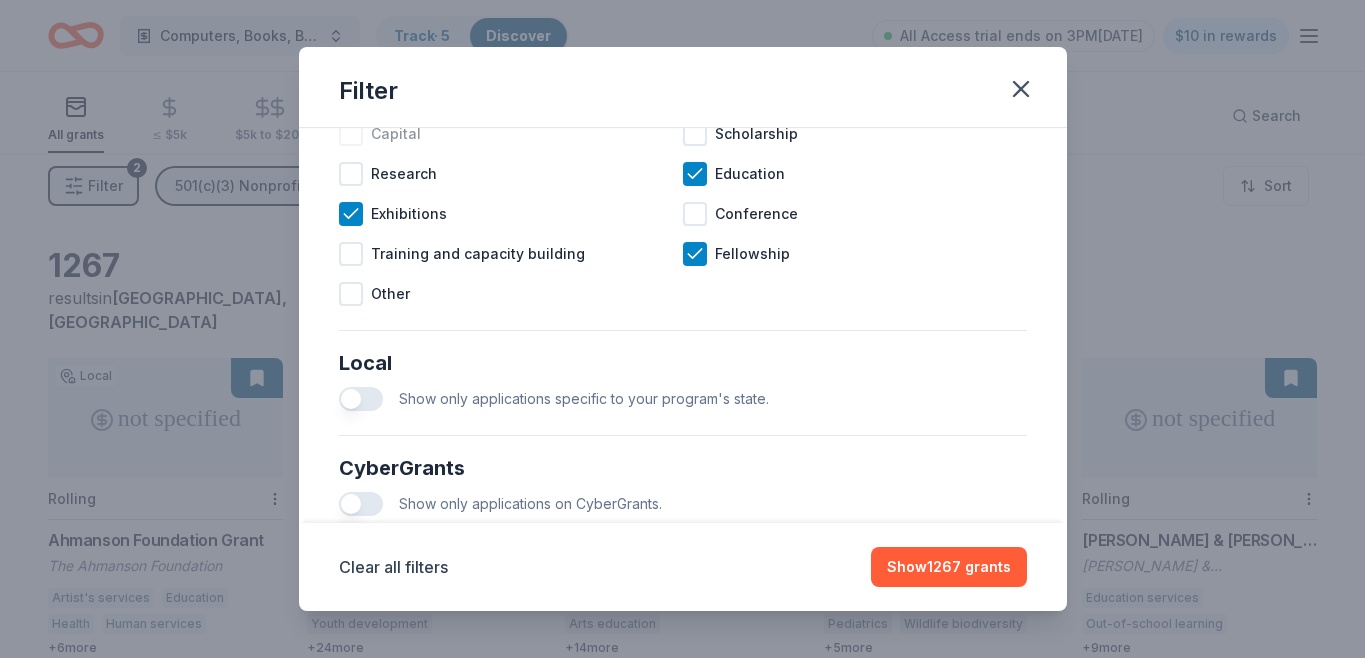 scroll, scrollTop: 990, scrollLeft: 0, axis: vertical 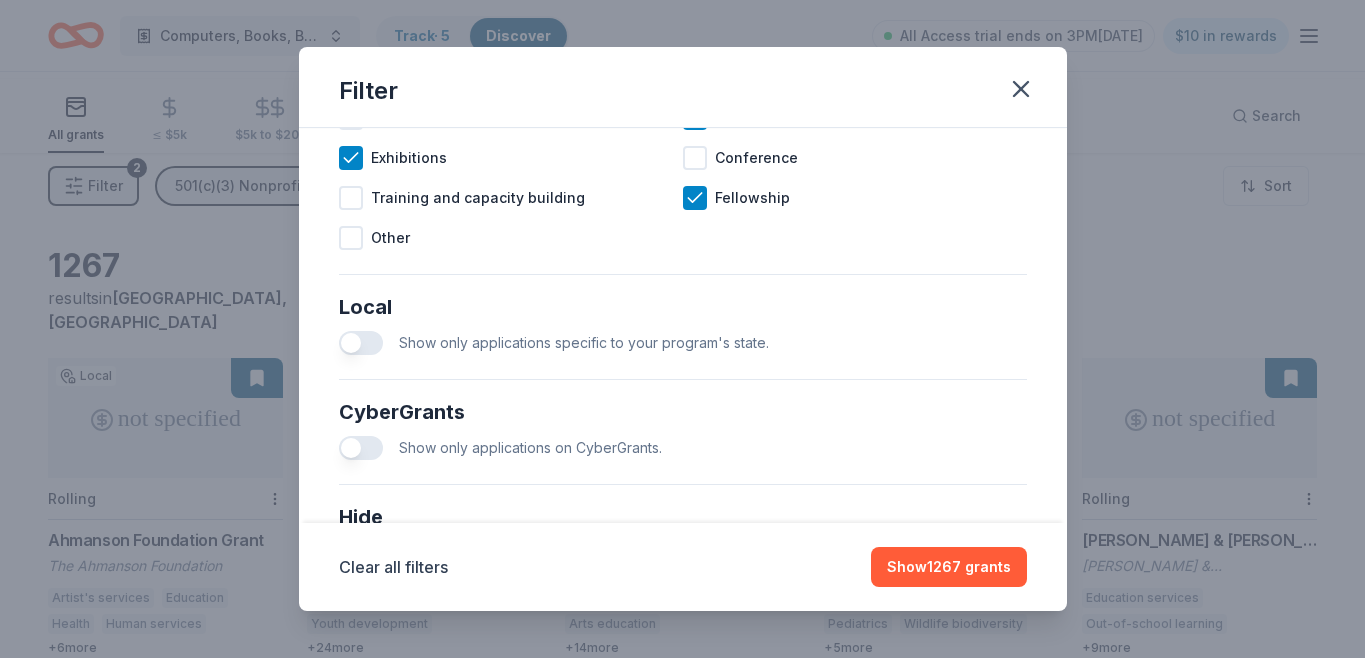 click at bounding box center (351, 78) 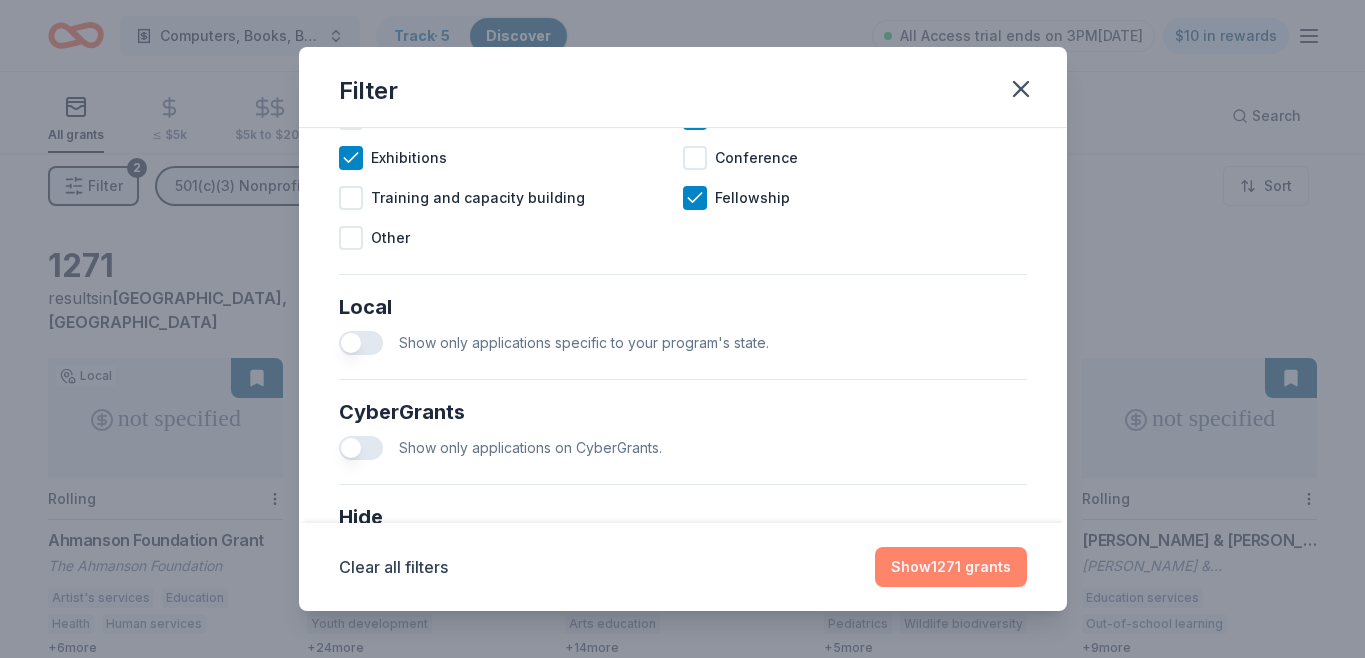 click on "Show  1271   grants" at bounding box center (951, 567) 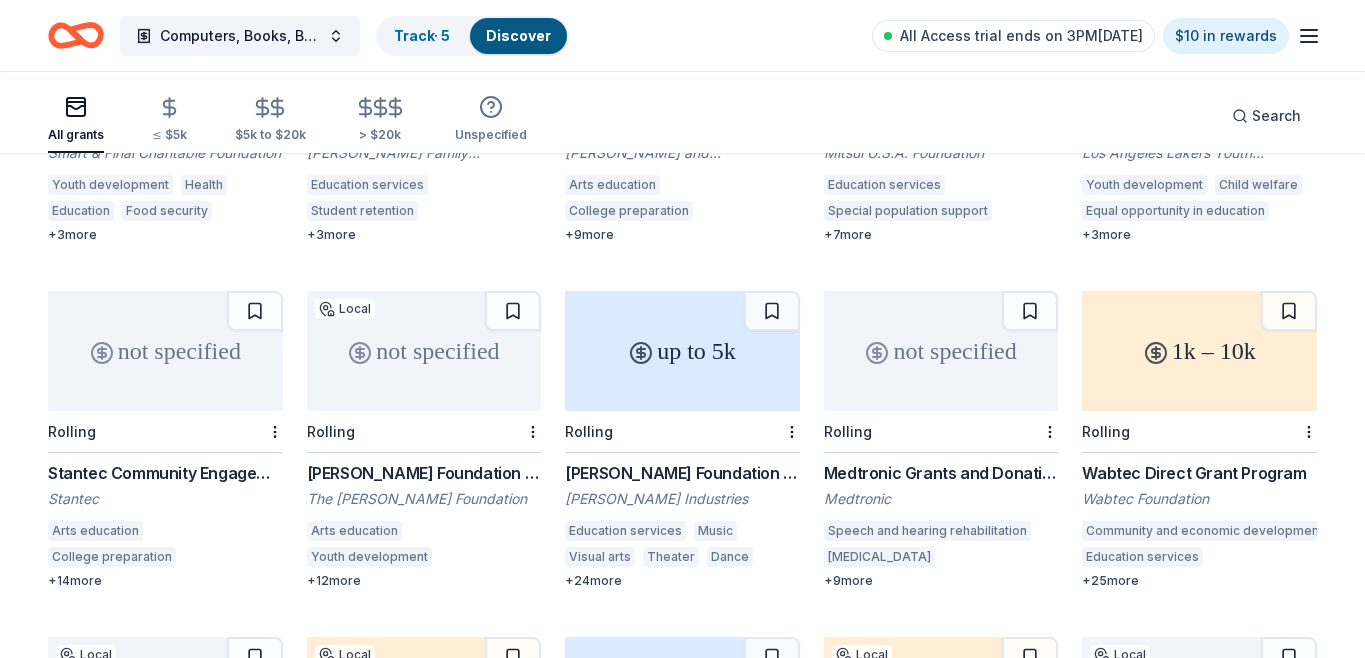 scroll, scrollTop: 712, scrollLeft: 0, axis: vertical 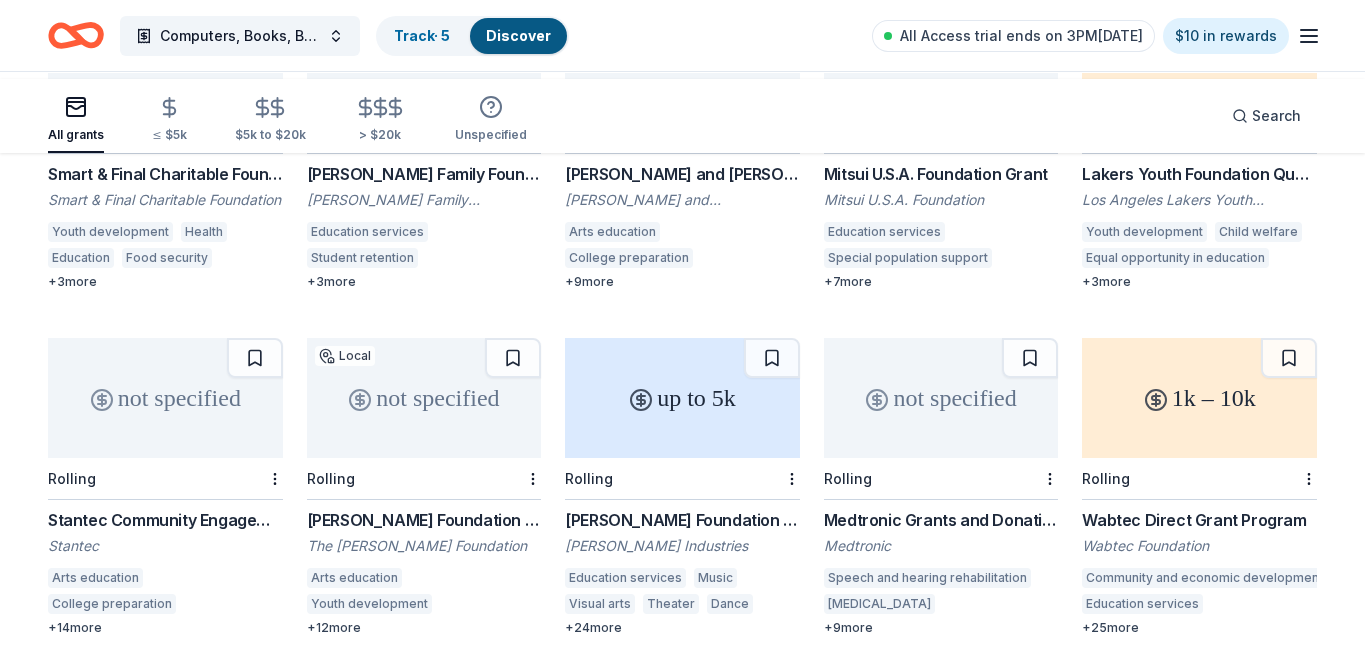 click on "Harman Family Foundation" at bounding box center (424, 200) 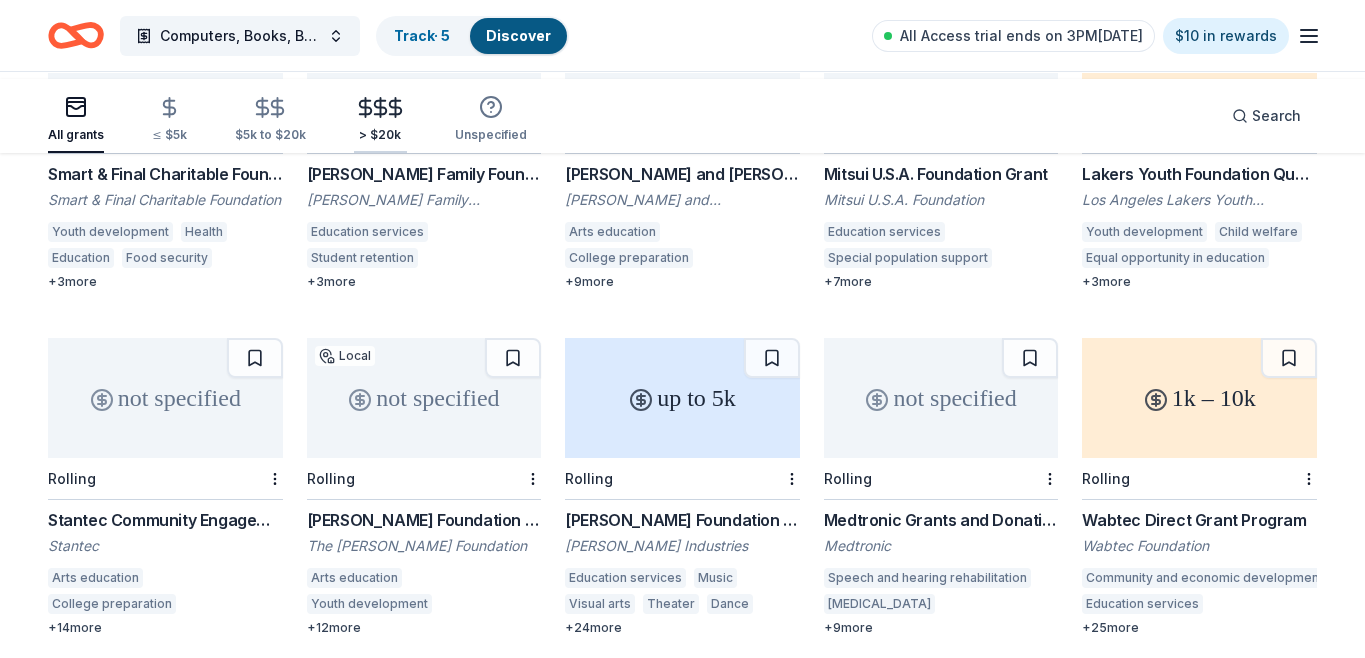click on "> $20k" at bounding box center (380, 120) 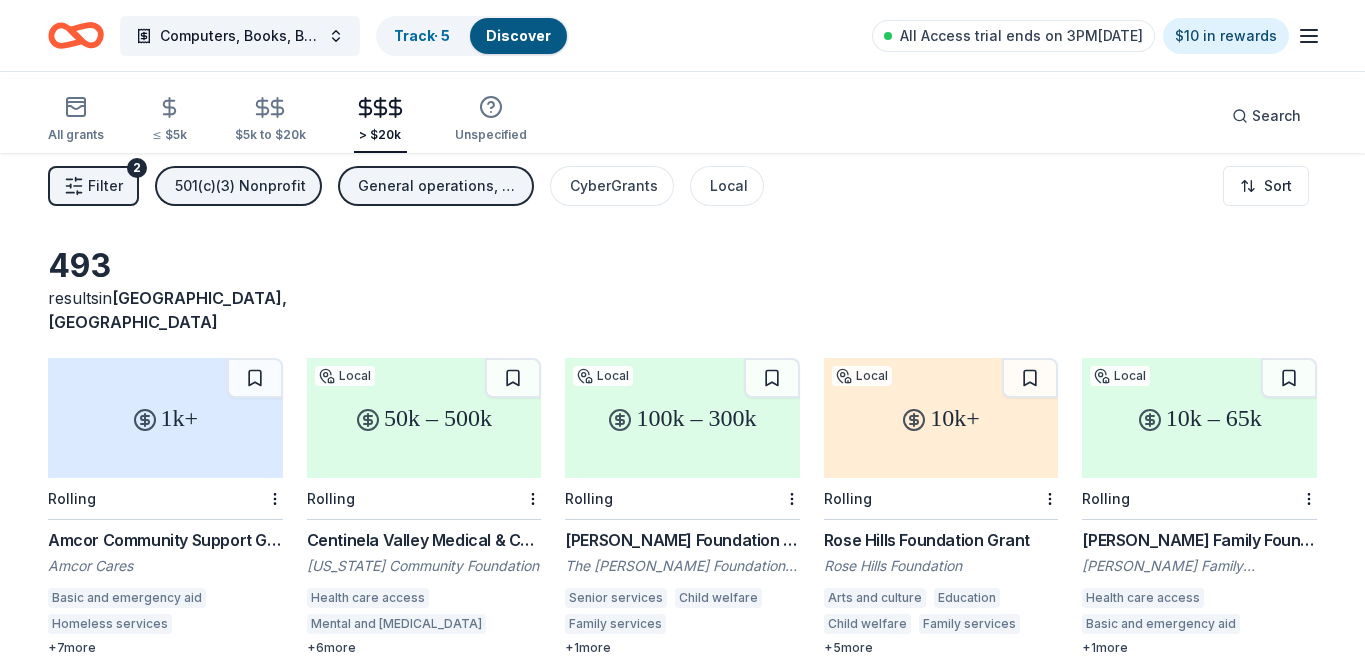 scroll, scrollTop: 12, scrollLeft: 0, axis: vertical 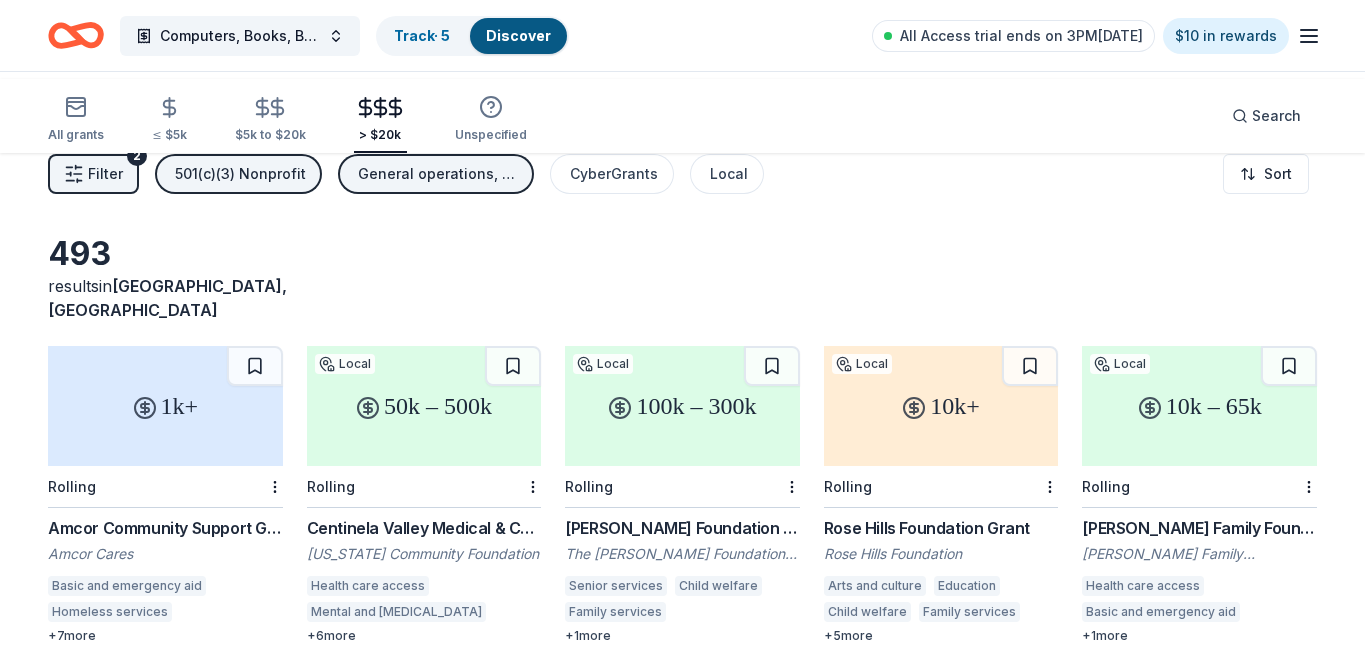 click on "501(c)(3) Nonprofit" at bounding box center (240, 174) 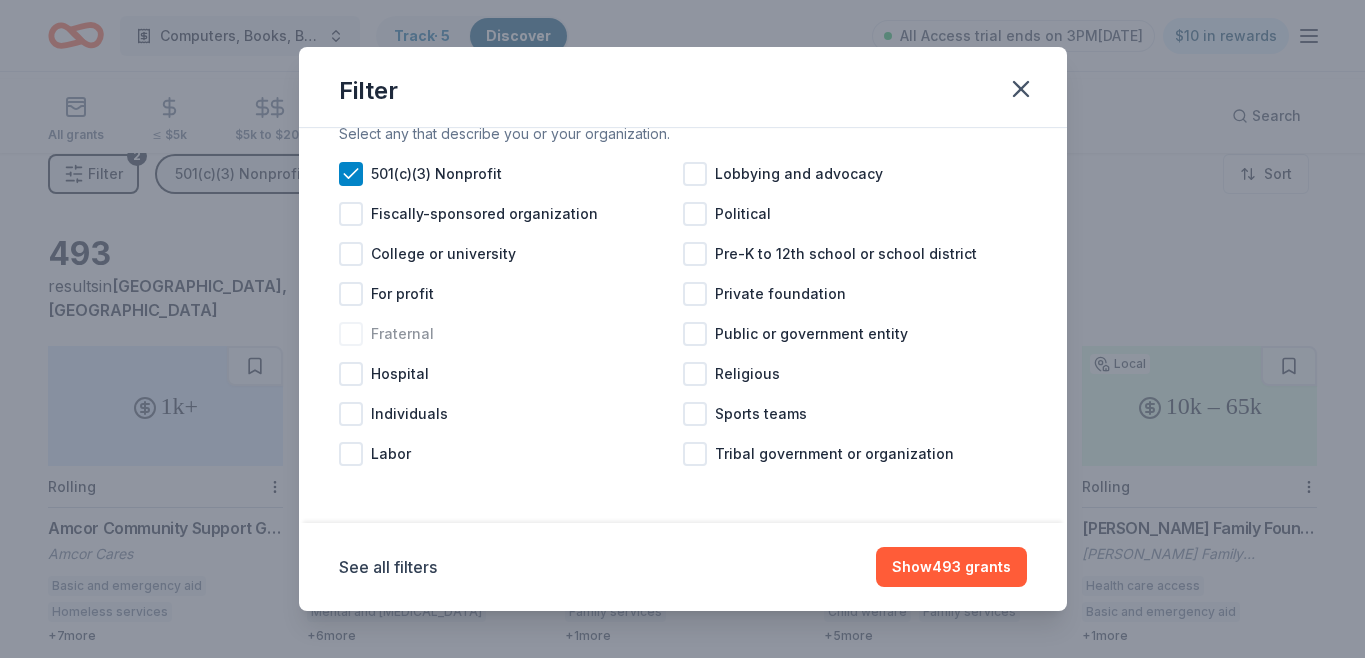 scroll, scrollTop: 0, scrollLeft: 0, axis: both 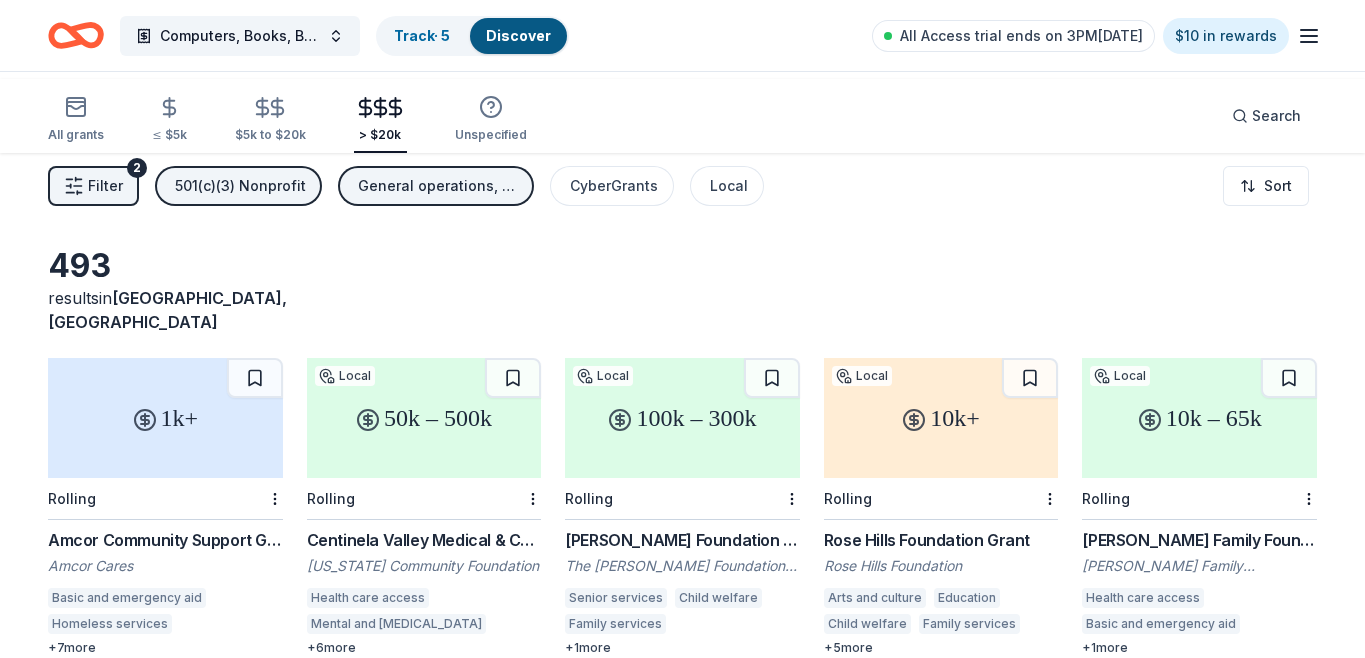 click on "Filter" at bounding box center (105, 186) 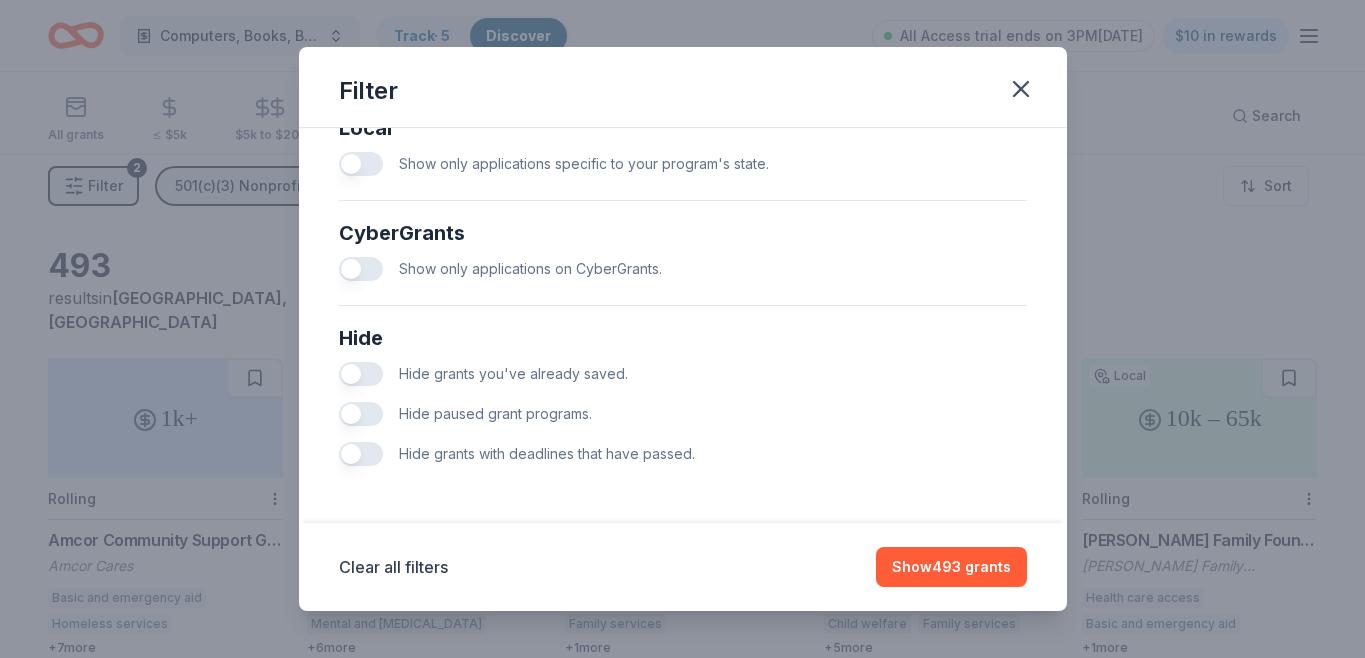 scroll, scrollTop: 1605, scrollLeft: 0, axis: vertical 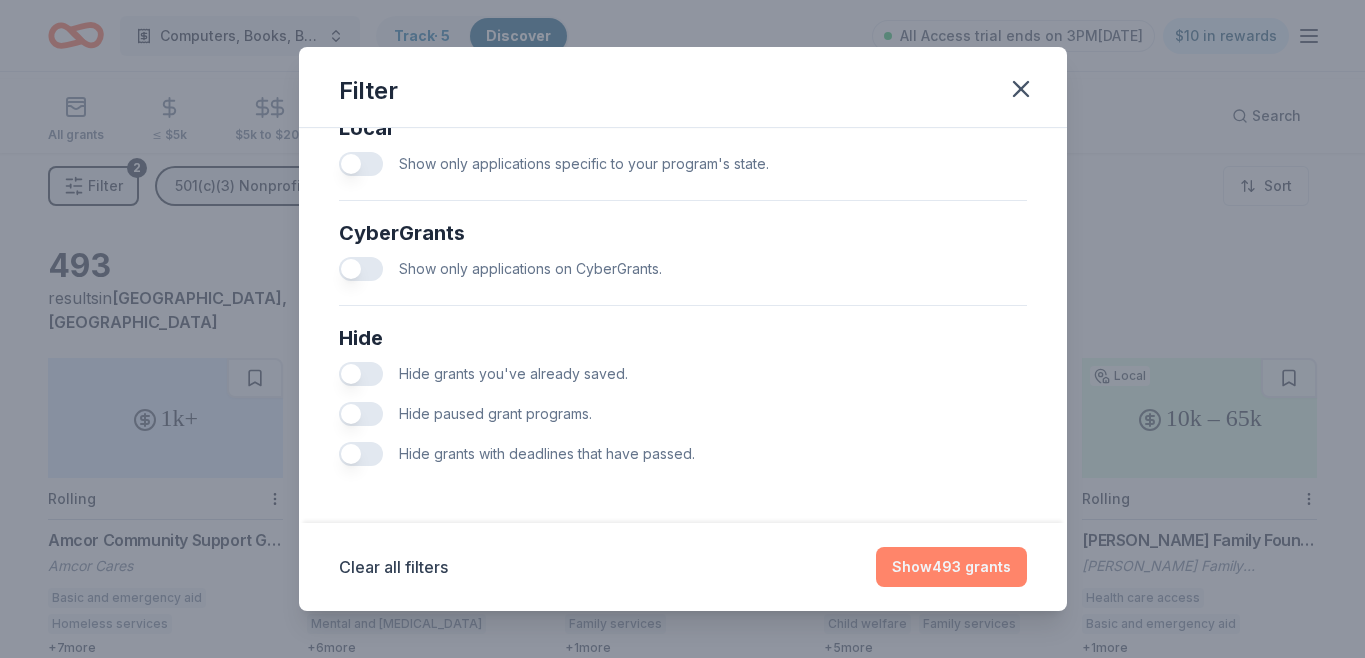click on "Show  493   grants" at bounding box center (951, 567) 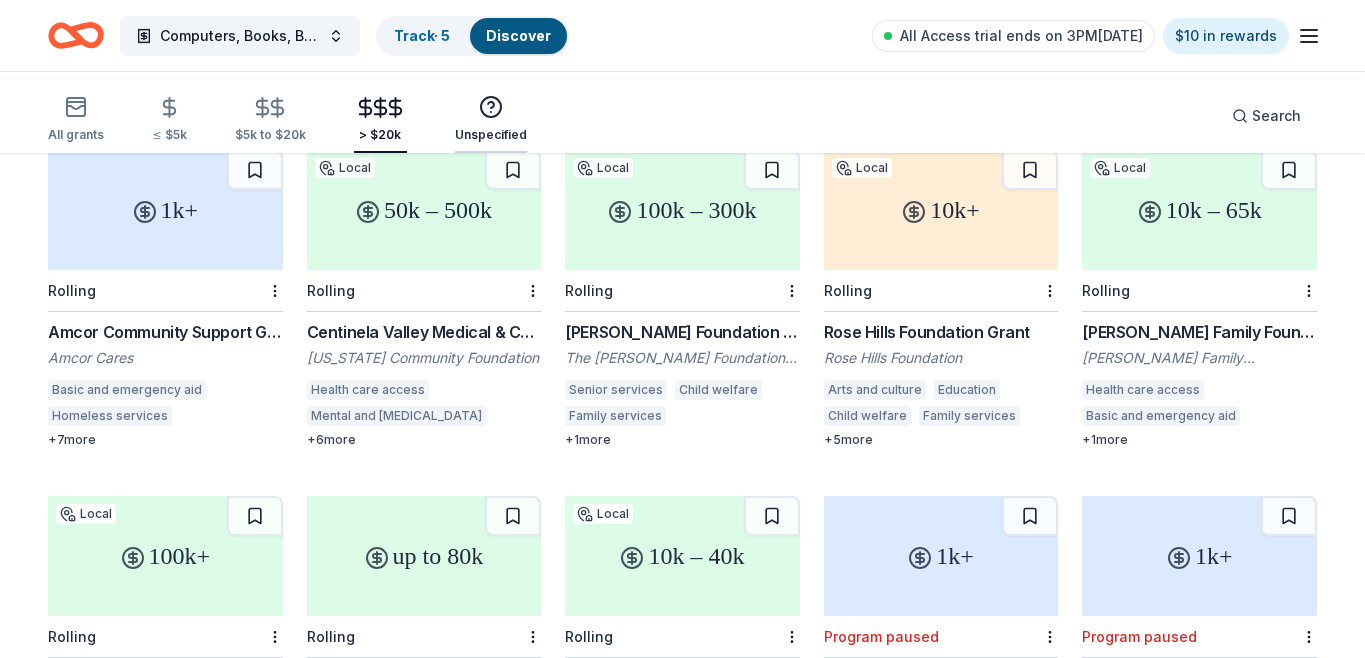 scroll, scrollTop: 195, scrollLeft: 0, axis: vertical 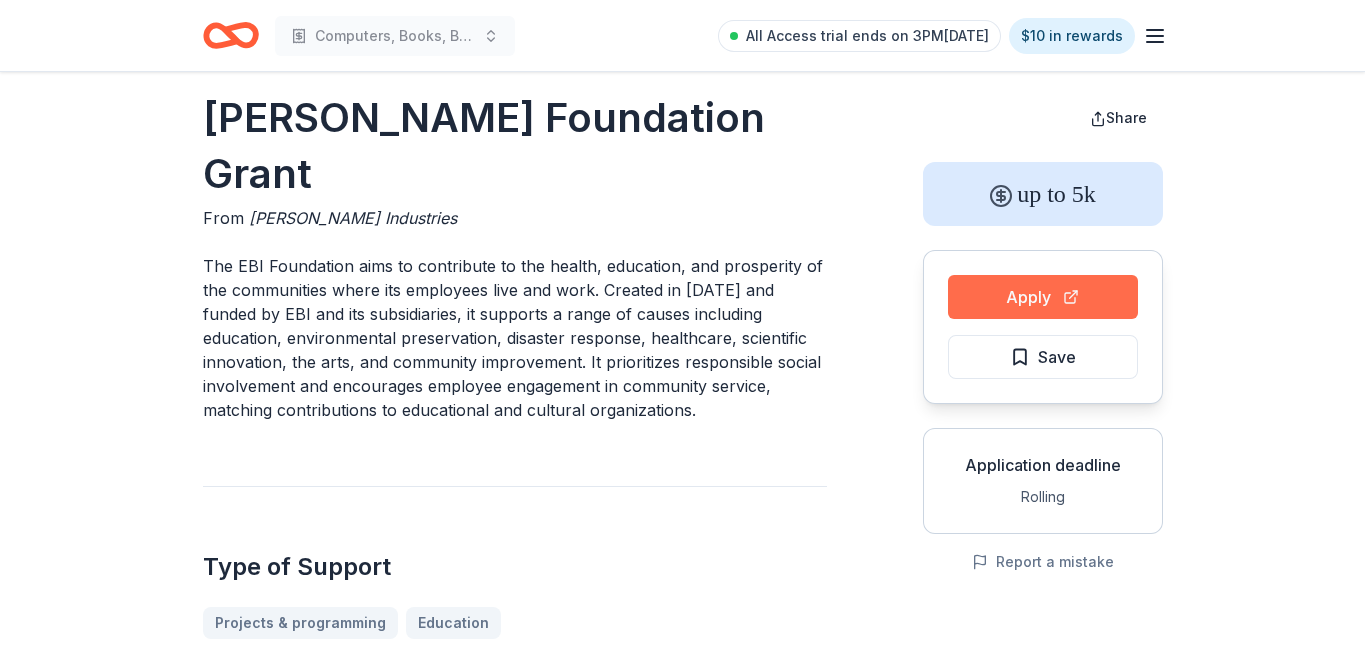 click on "Apply" at bounding box center [1043, 297] 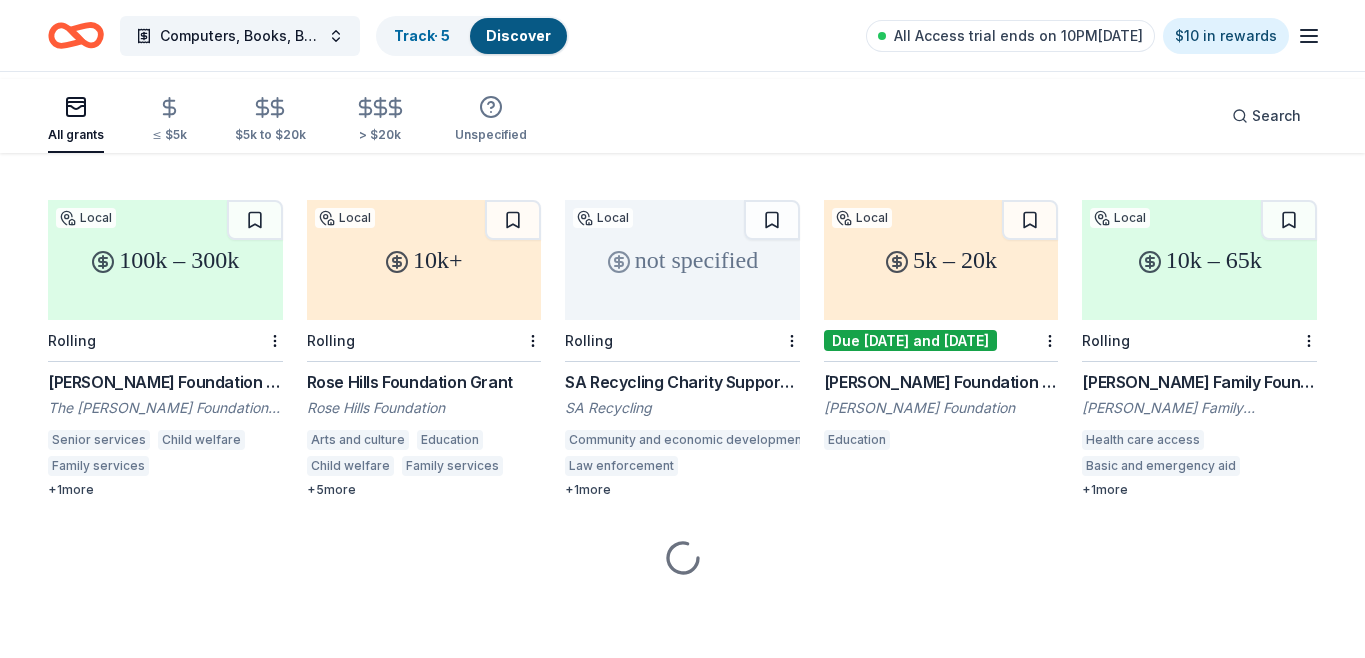 scroll, scrollTop: 2202, scrollLeft: 0, axis: vertical 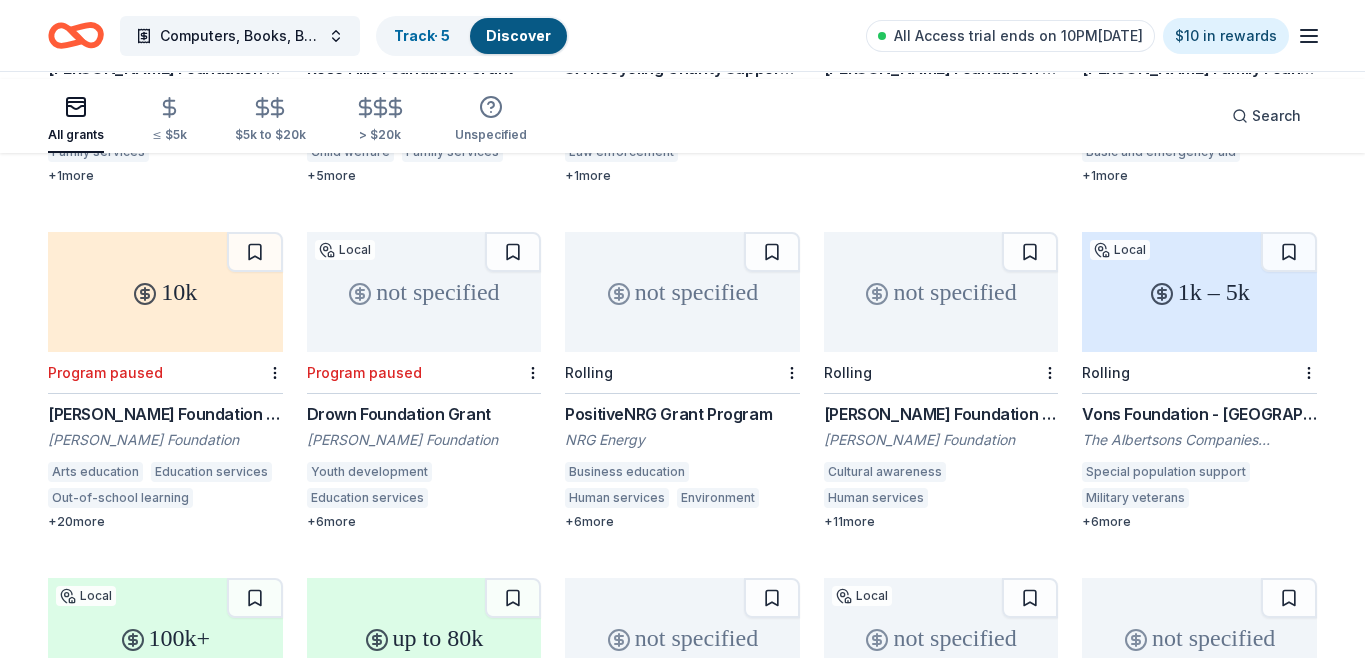 click on "Rose Hills Foundation Grant" at bounding box center [424, 68] 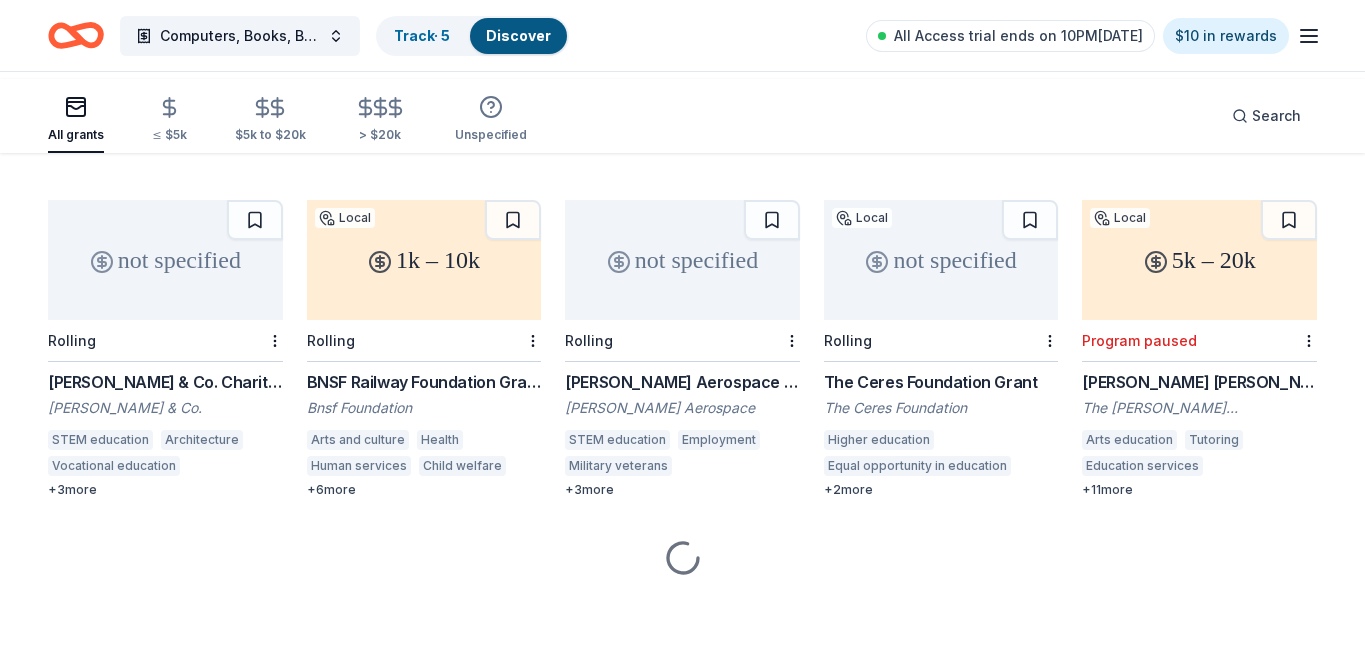 scroll, scrollTop: 3452, scrollLeft: 0, axis: vertical 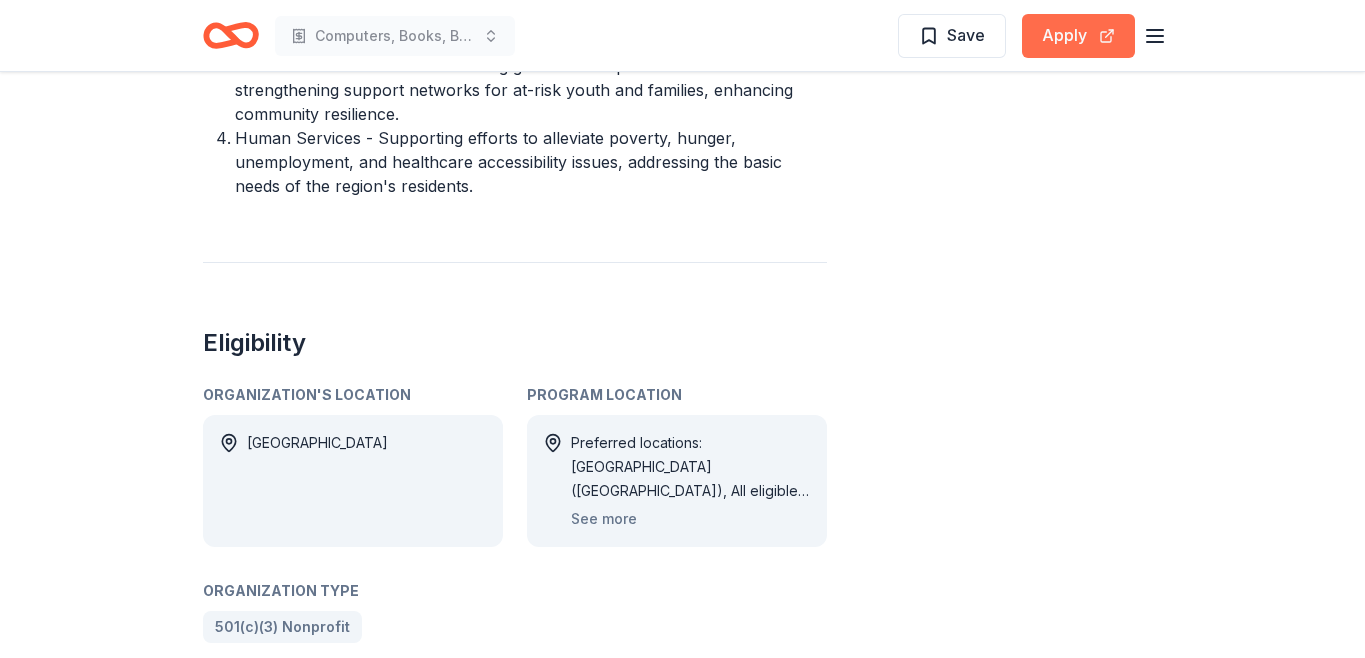 click on "Apply" at bounding box center [1078, 36] 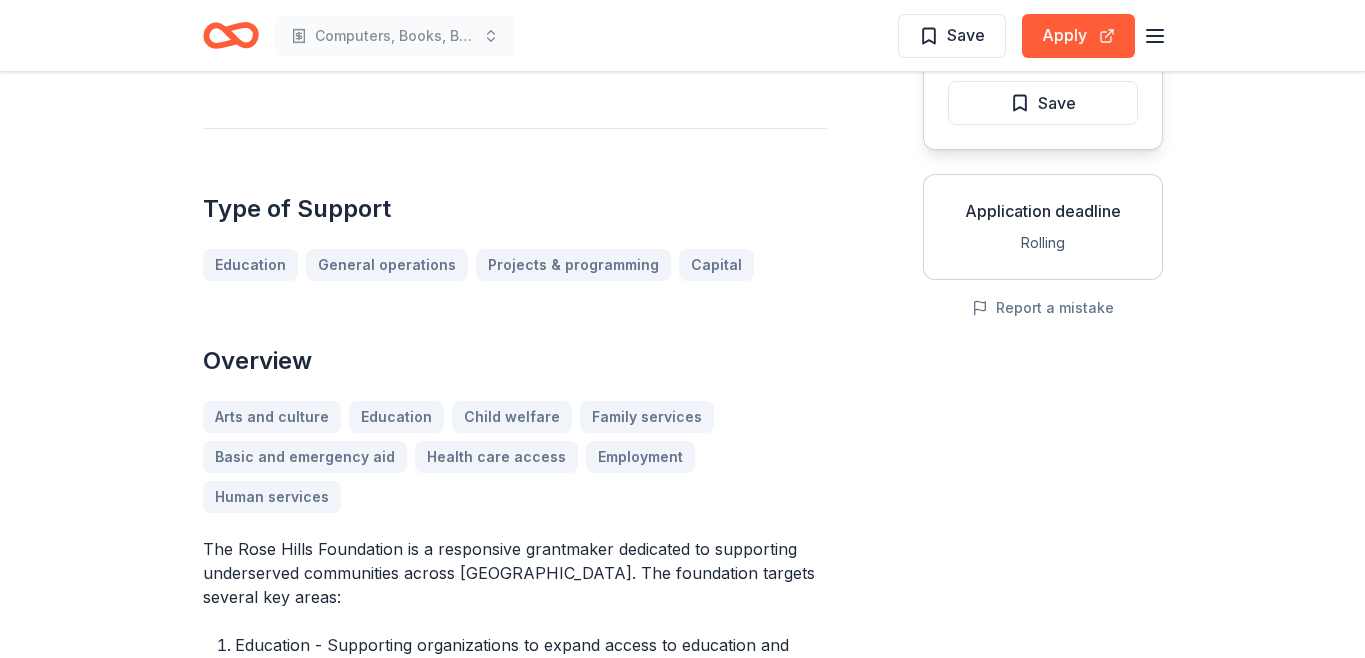 scroll, scrollTop: 0, scrollLeft: 0, axis: both 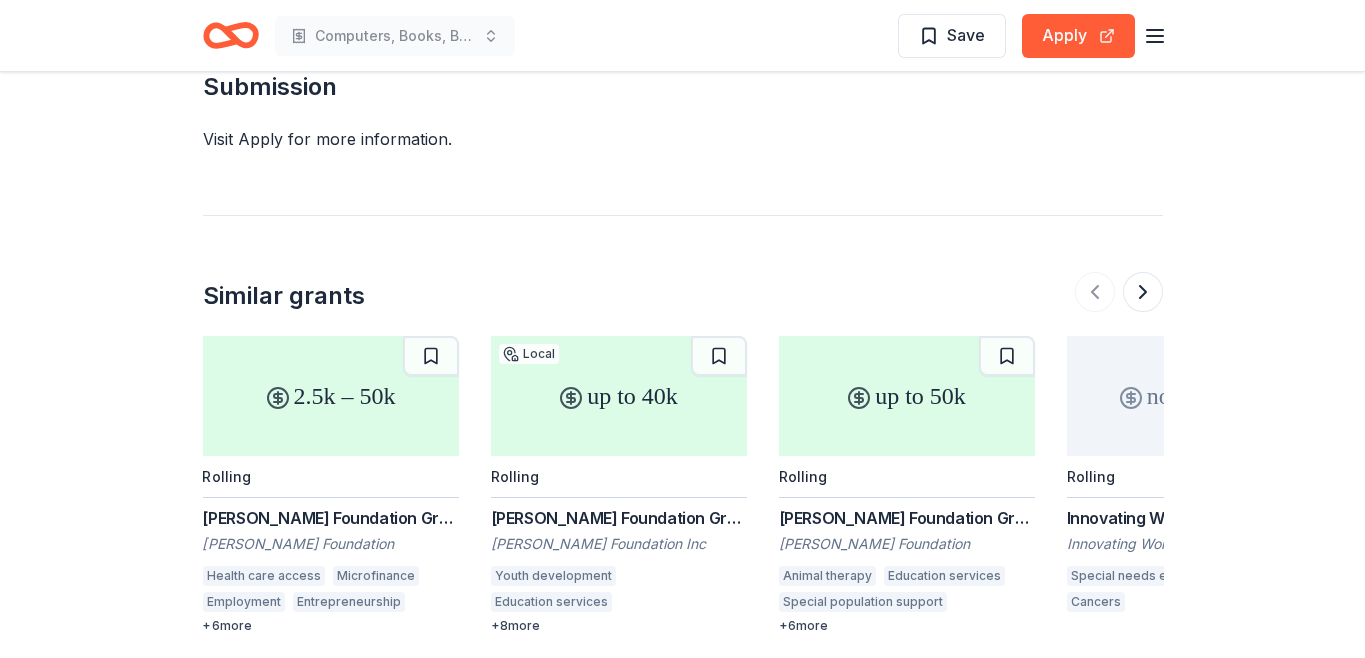 drag, startPoint x: 251, startPoint y: 286, endPoint x: 657, endPoint y: 318, distance: 407.25912 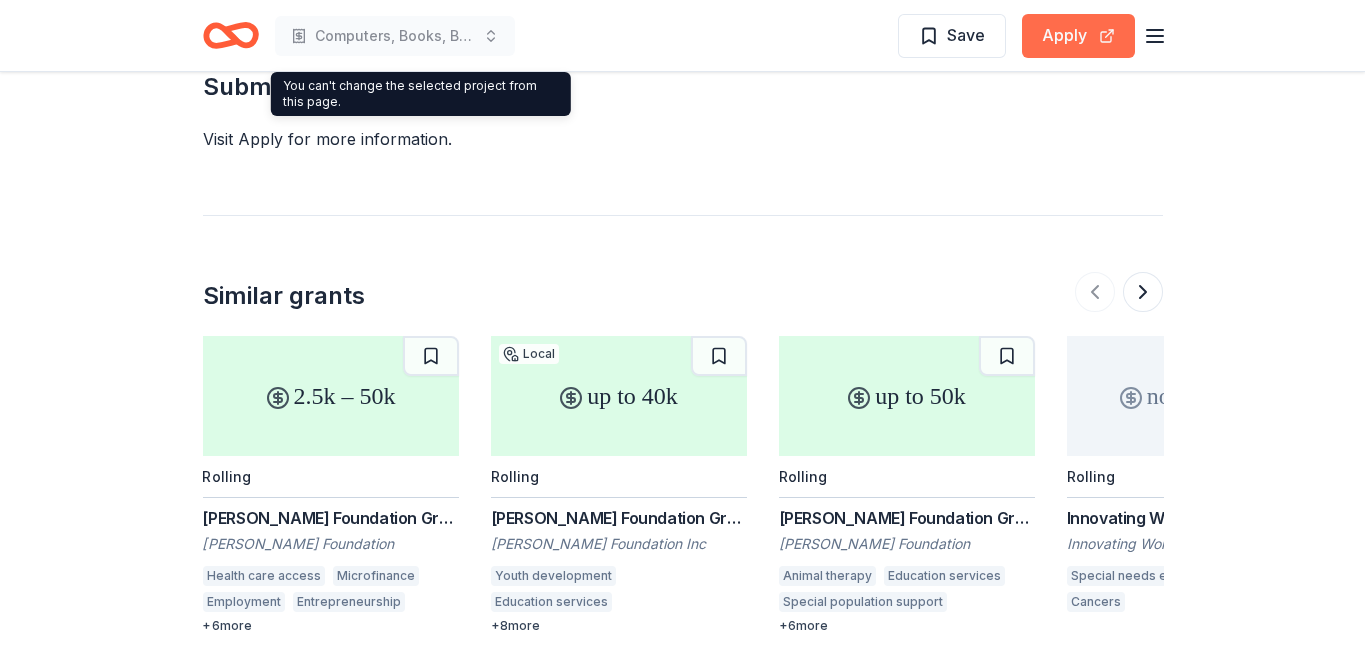 click on "Apply" at bounding box center (1078, 36) 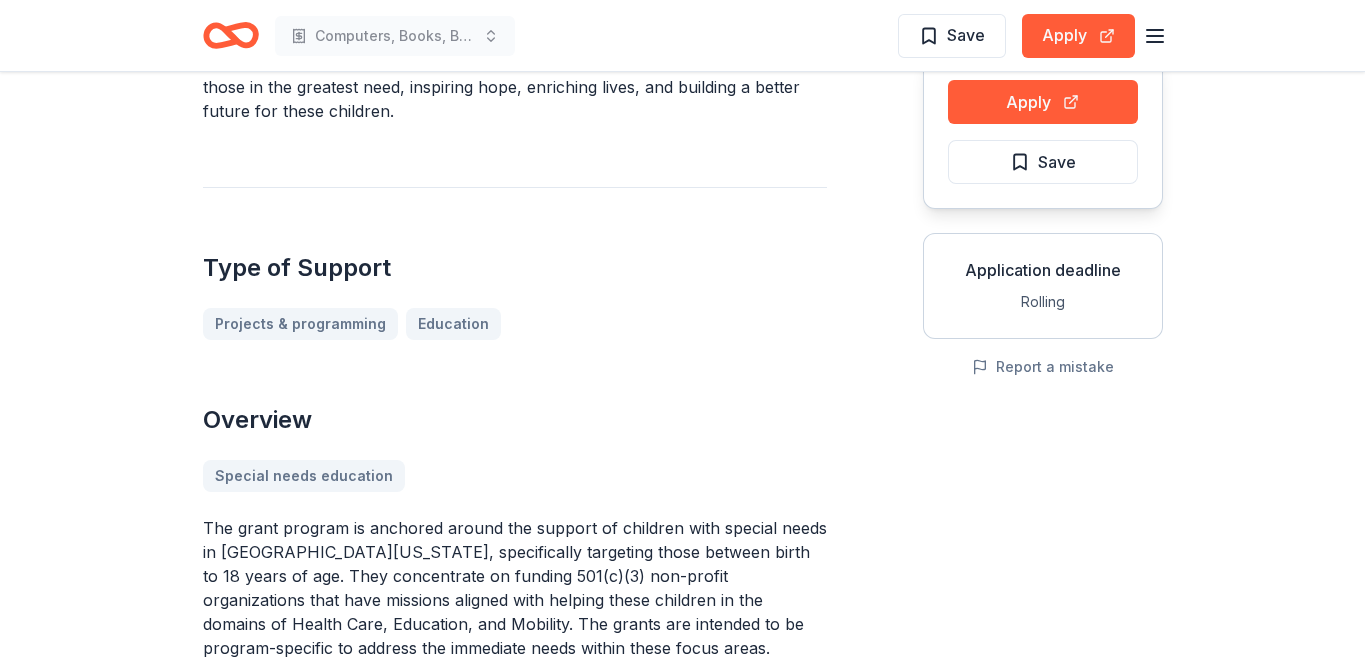 scroll, scrollTop: 0, scrollLeft: 0, axis: both 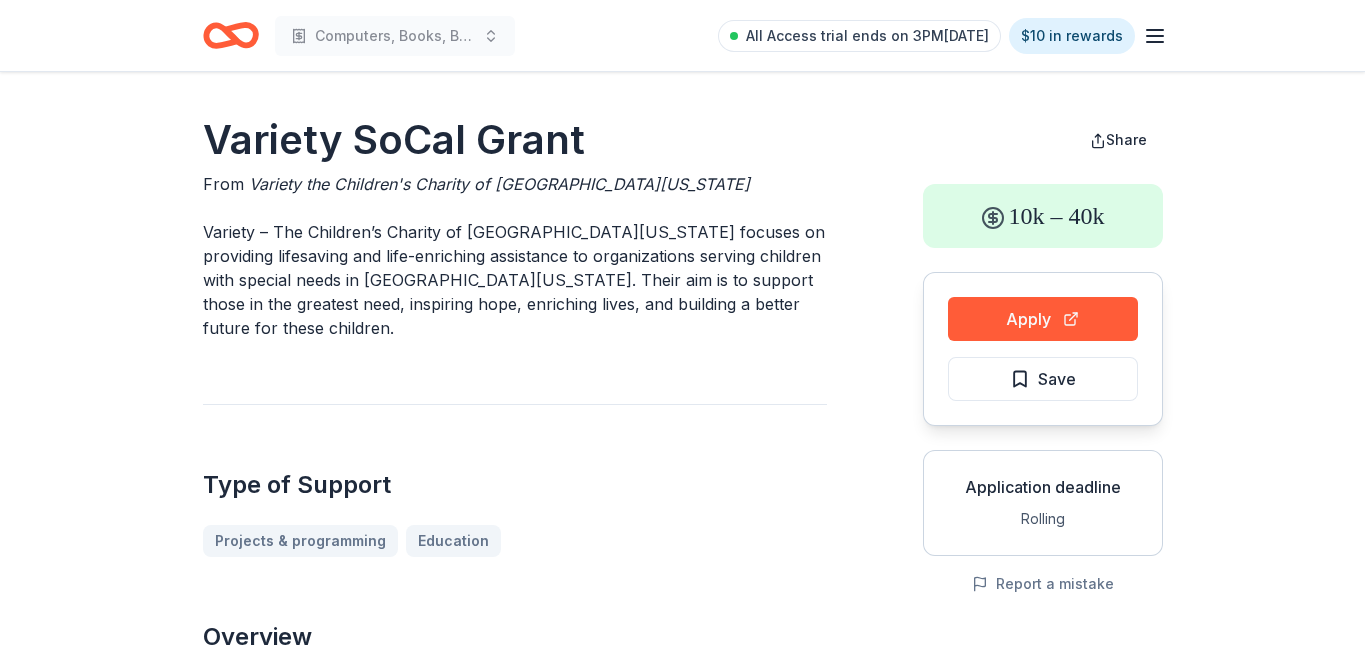 drag, startPoint x: 201, startPoint y: 156, endPoint x: 669, endPoint y: 171, distance: 468.24033 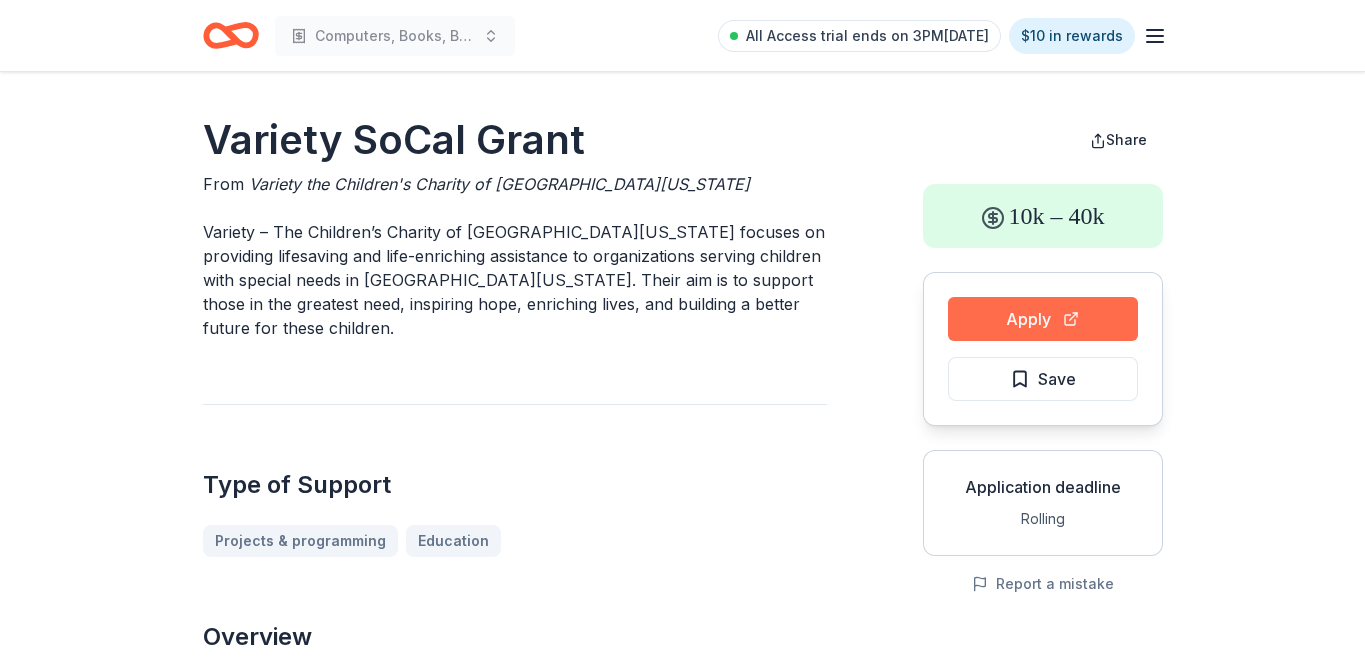 click on "Apply" at bounding box center [1043, 319] 